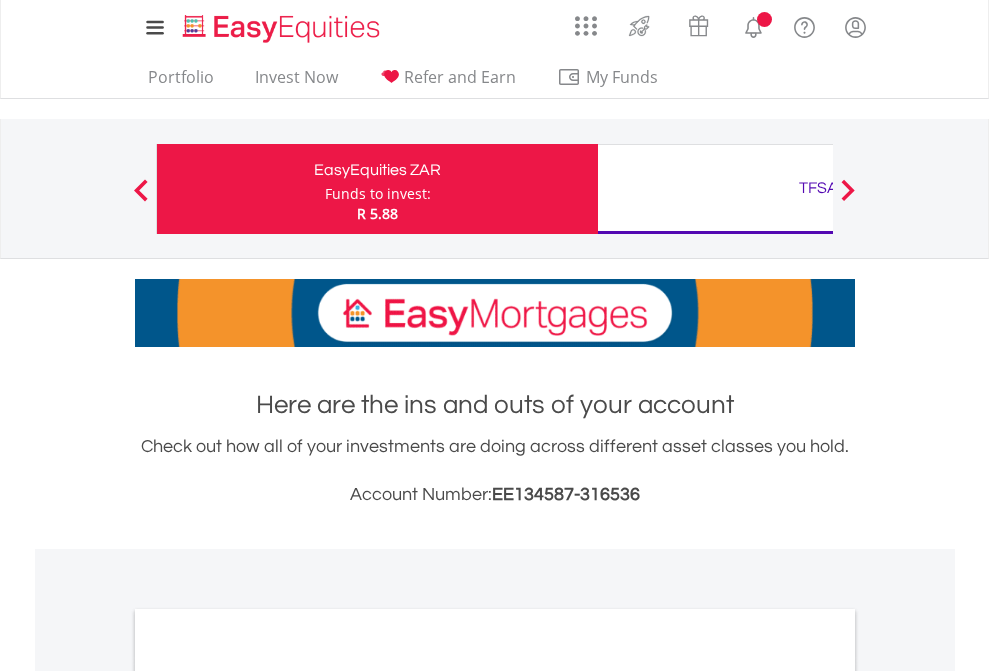 scroll, scrollTop: 0, scrollLeft: 0, axis: both 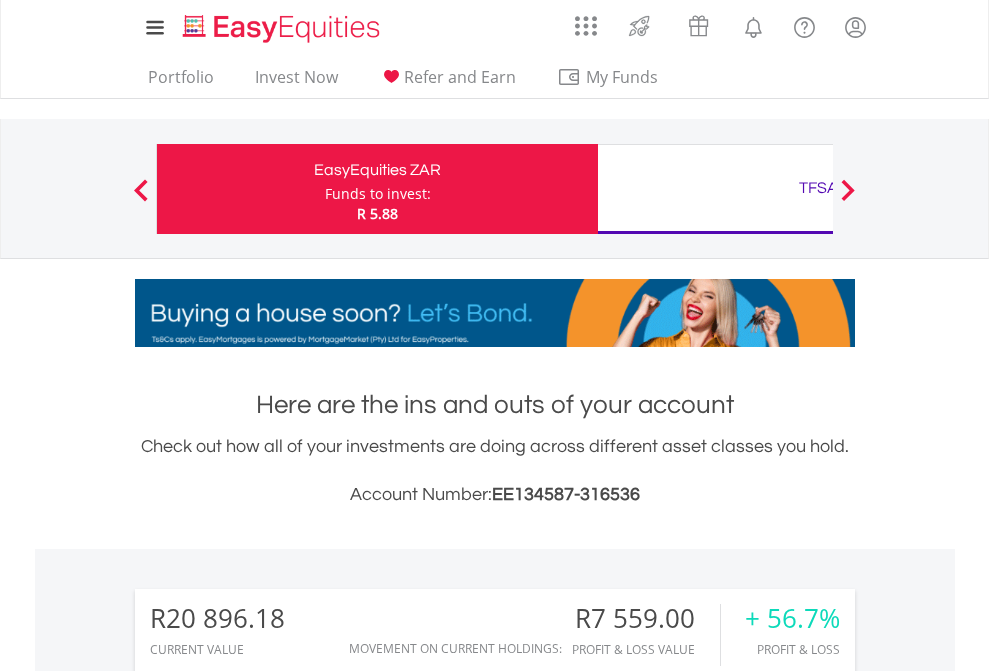 click on "Funds to invest:" at bounding box center [378, 194] 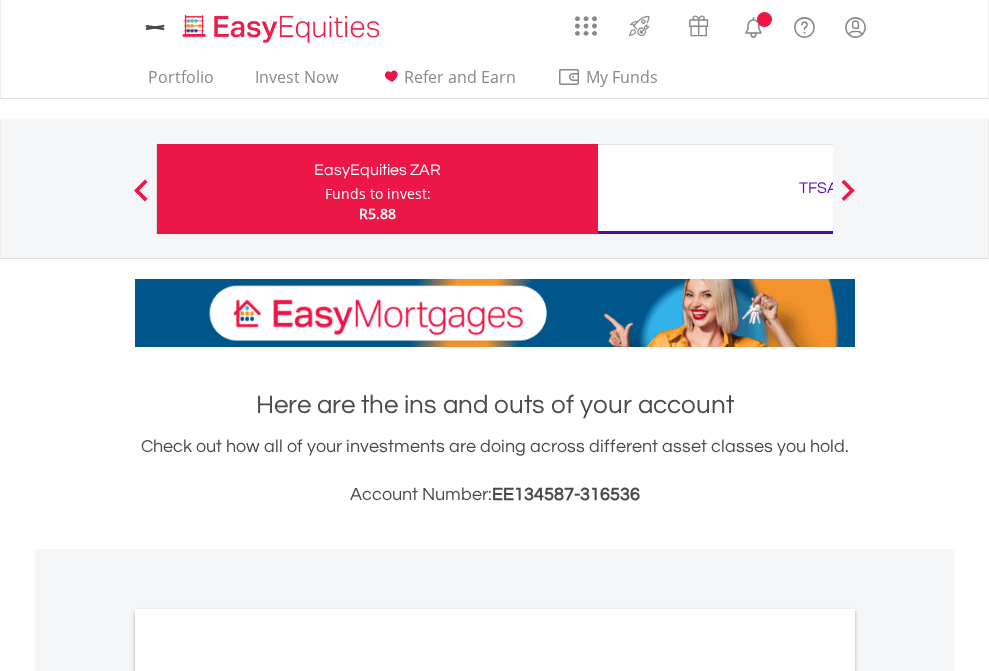scroll, scrollTop: 0, scrollLeft: 0, axis: both 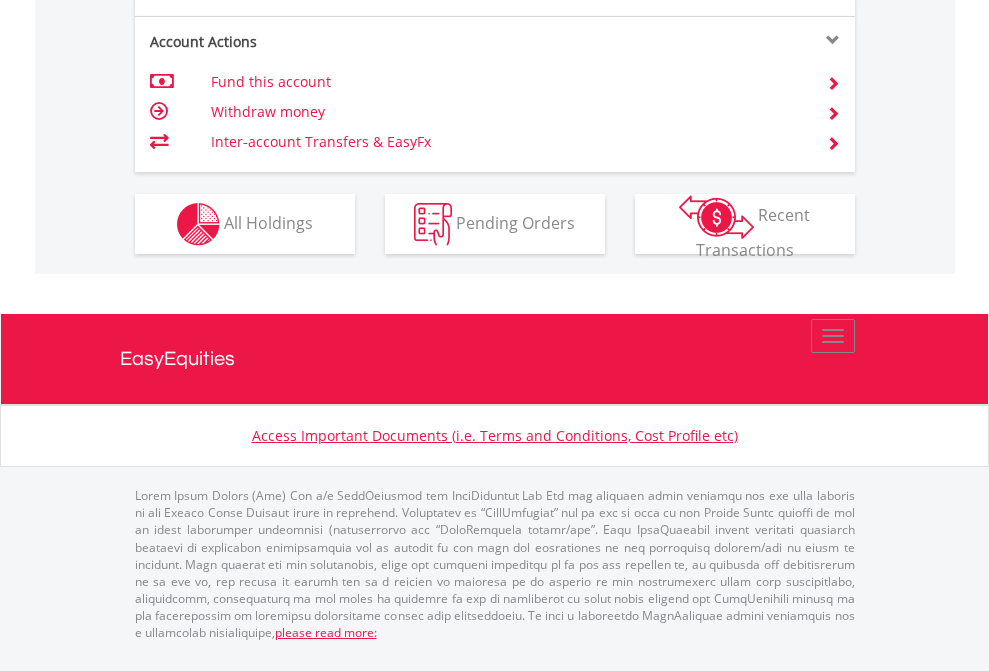 click on "Investment types" at bounding box center (706, -337) 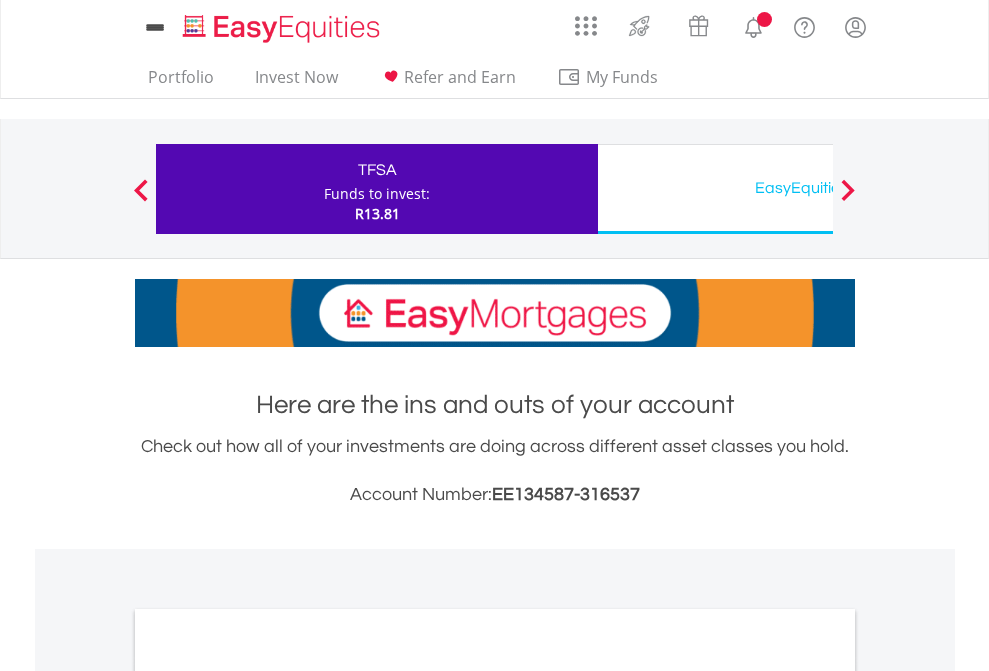scroll, scrollTop: 0, scrollLeft: 0, axis: both 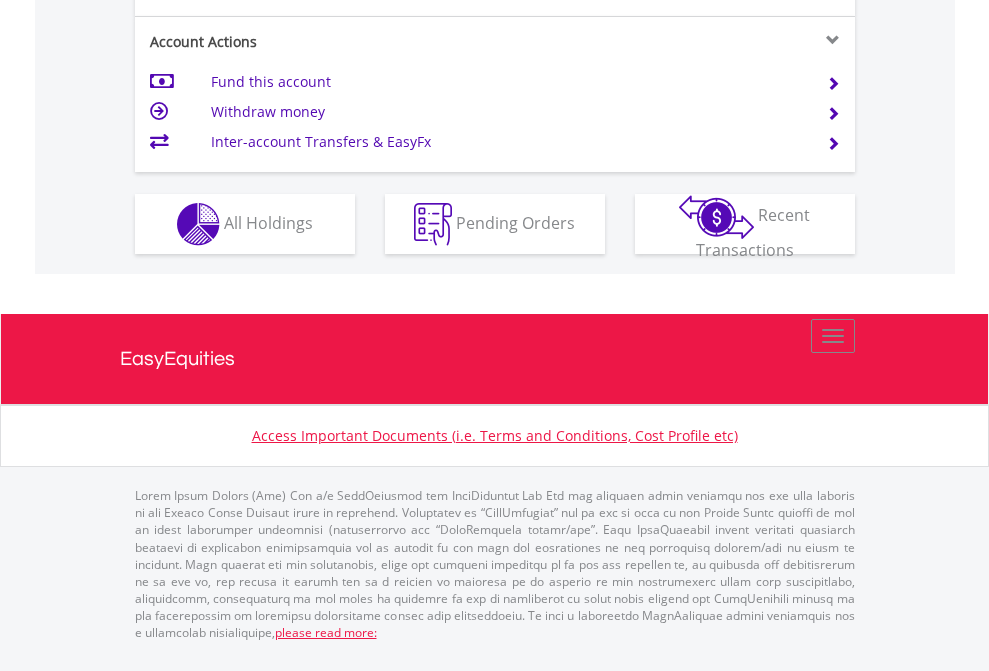 click on "Investment types" at bounding box center (706, -337) 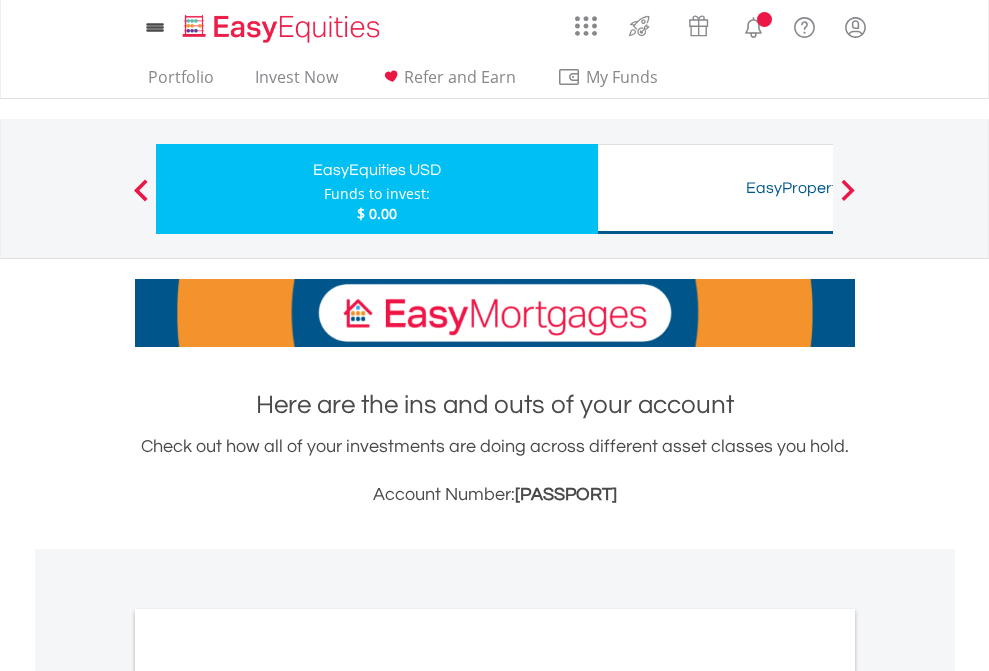 scroll, scrollTop: 0, scrollLeft: 0, axis: both 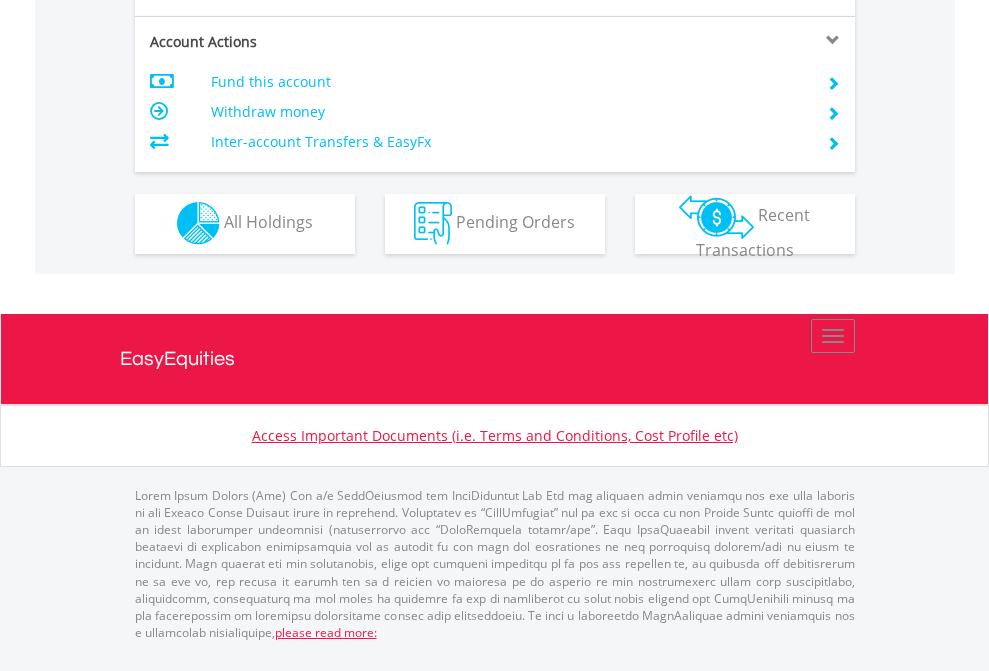 click on "Investment types" at bounding box center [706, -353] 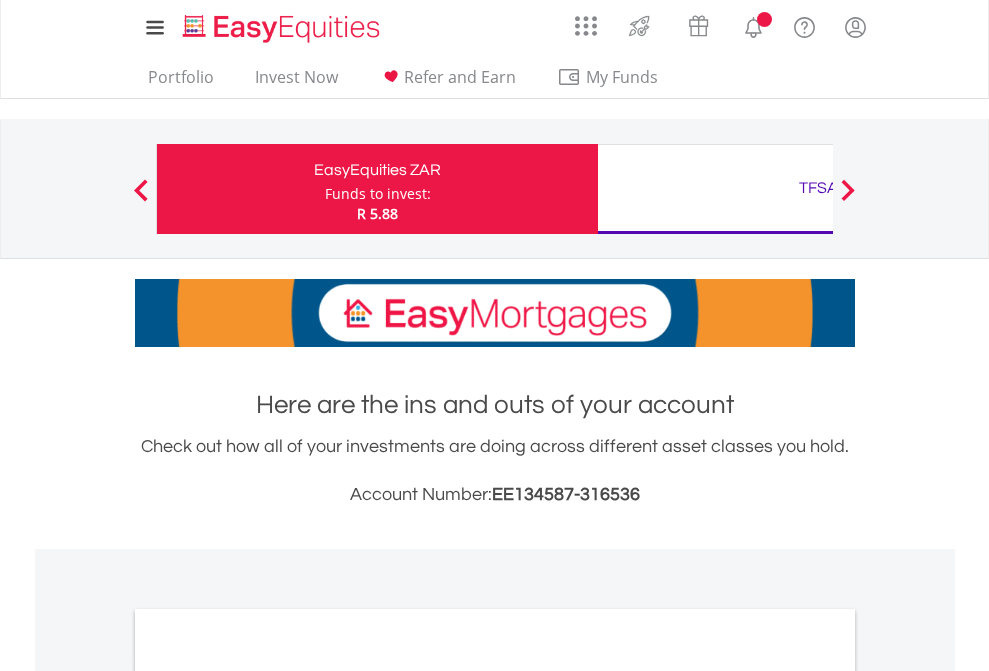 scroll, scrollTop: 0, scrollLeft: 0, axis: both 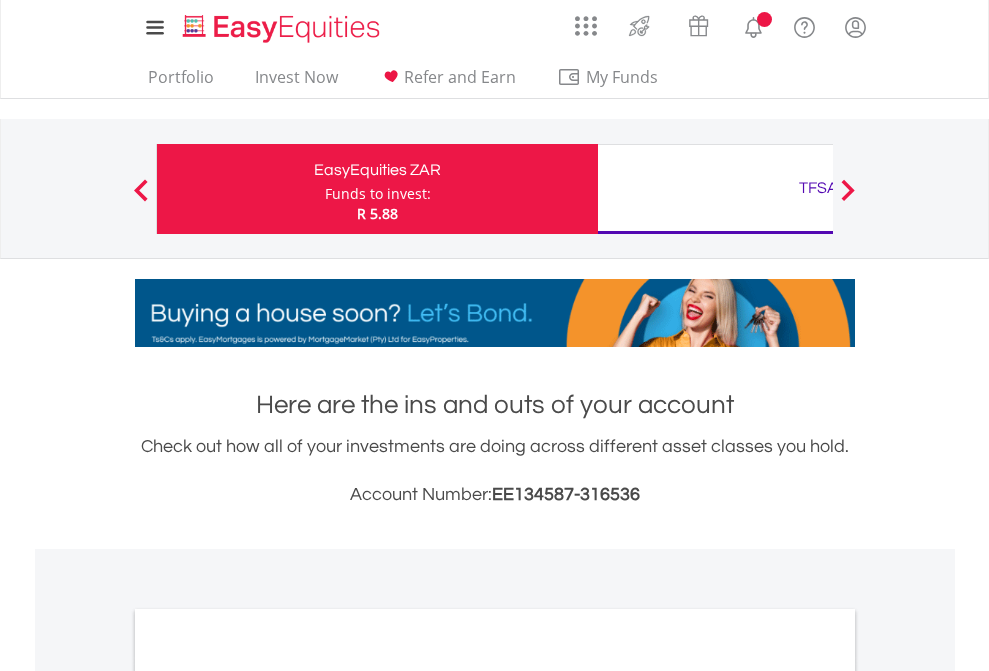 click on "All Holdings" at bounding box center [268, 1096] 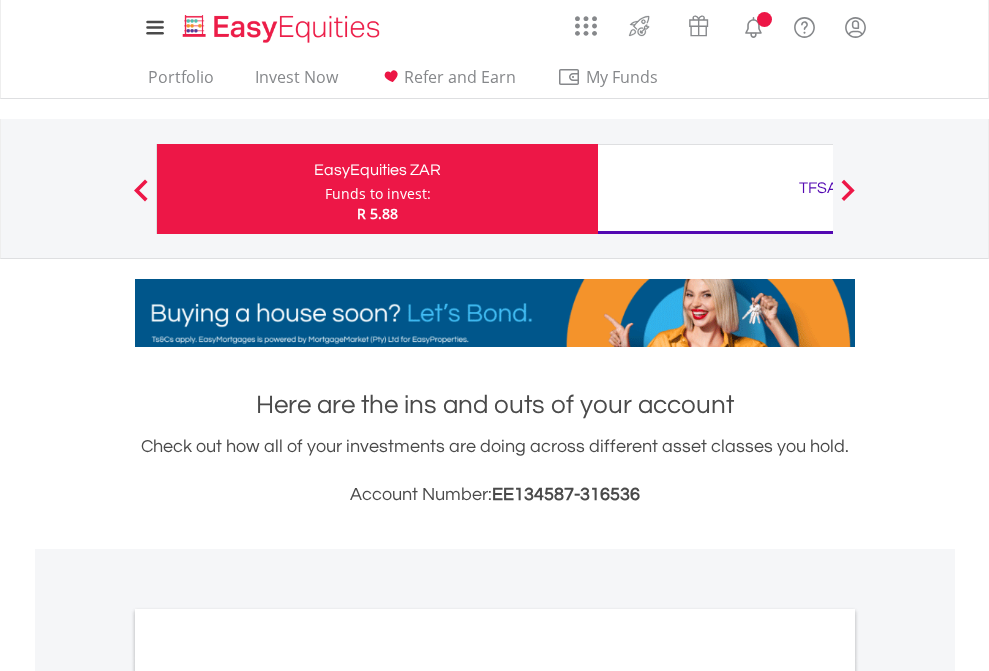 scroll, scrollTop: 1202, scrollLeft: 0, axis: vertical 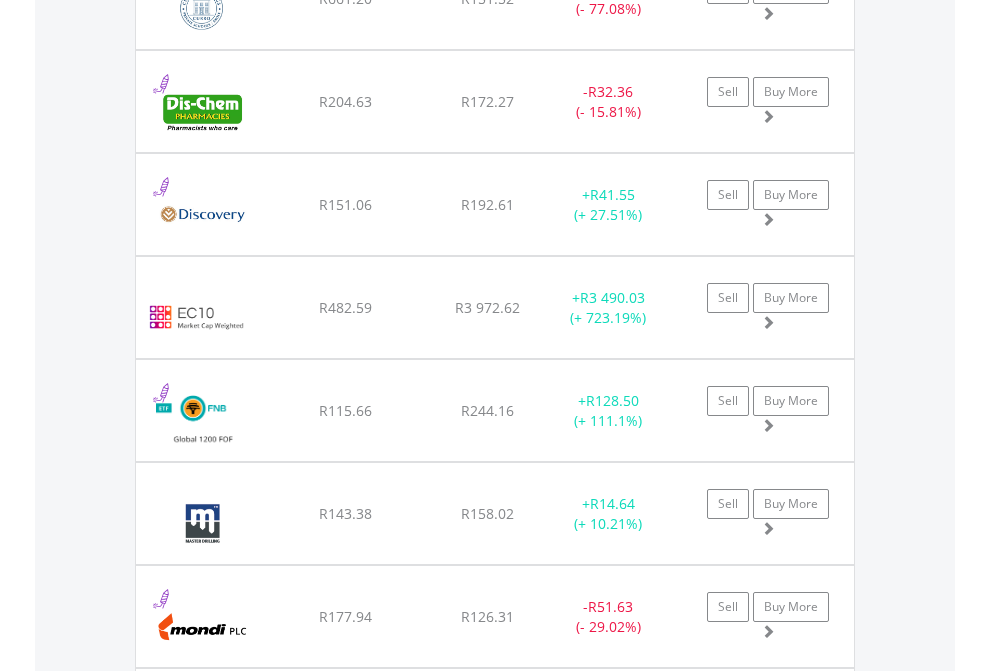 click on "TFSA" at bounding box center (818, -2156) 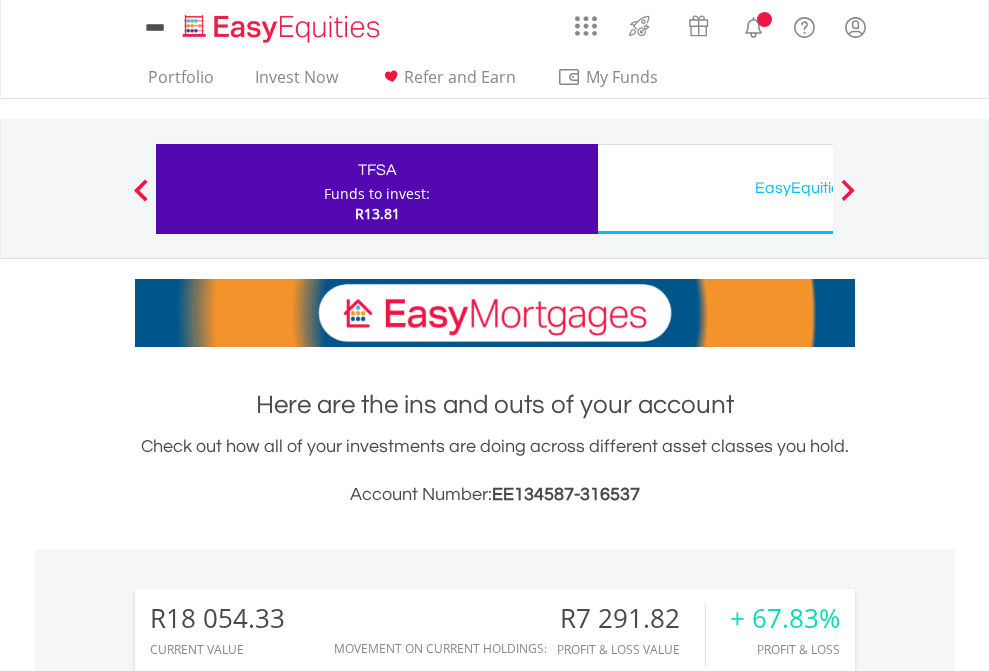 scroll, scrollTop: 0, scrollLeft: 0, axis: both 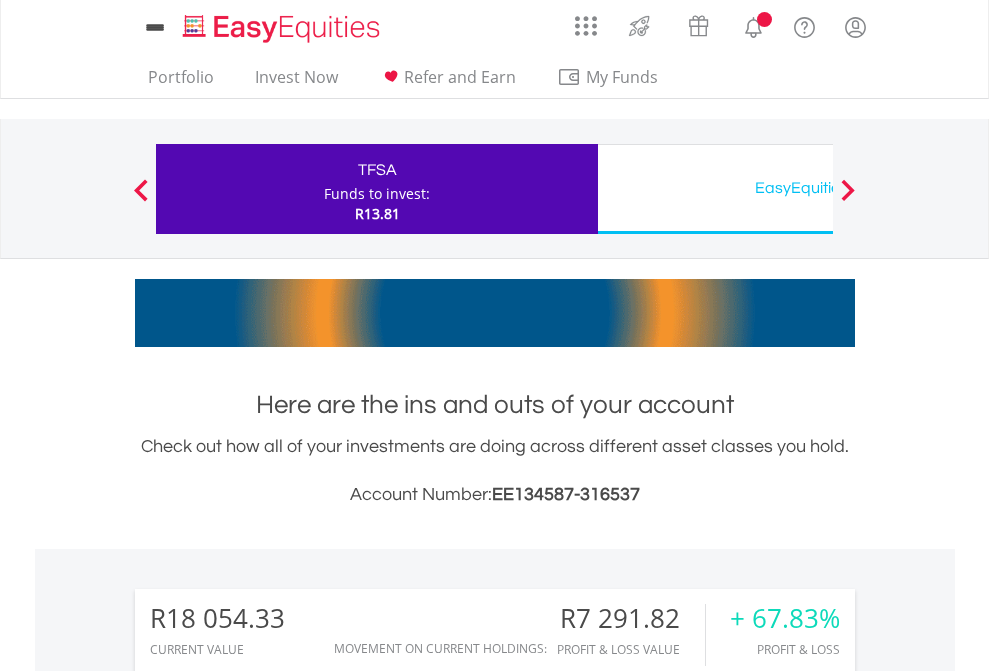 click on "All Holdings" at bounding box center (268, 1506) 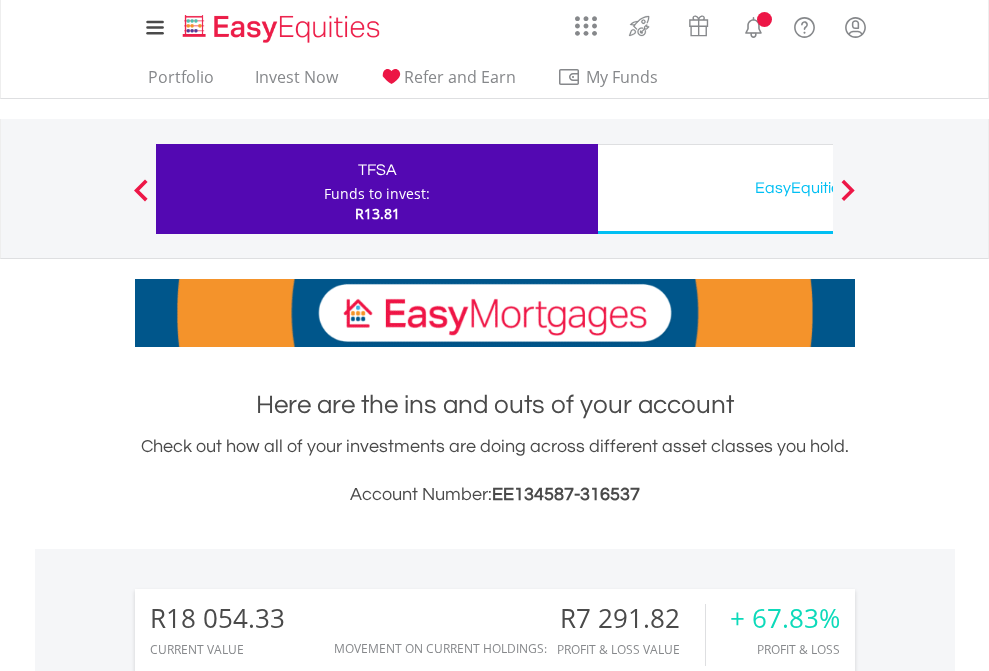 scroll, scrollTop: 999808, scrollLeft: 999687, axis: both 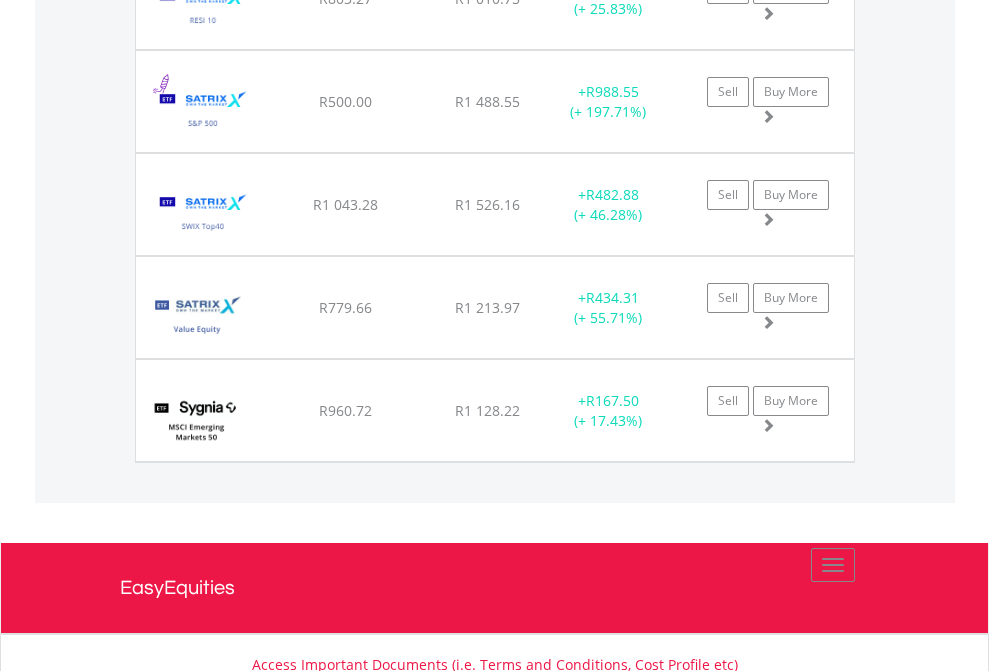 click on "EasyEquities USD" at bounding box center [818, -2076] 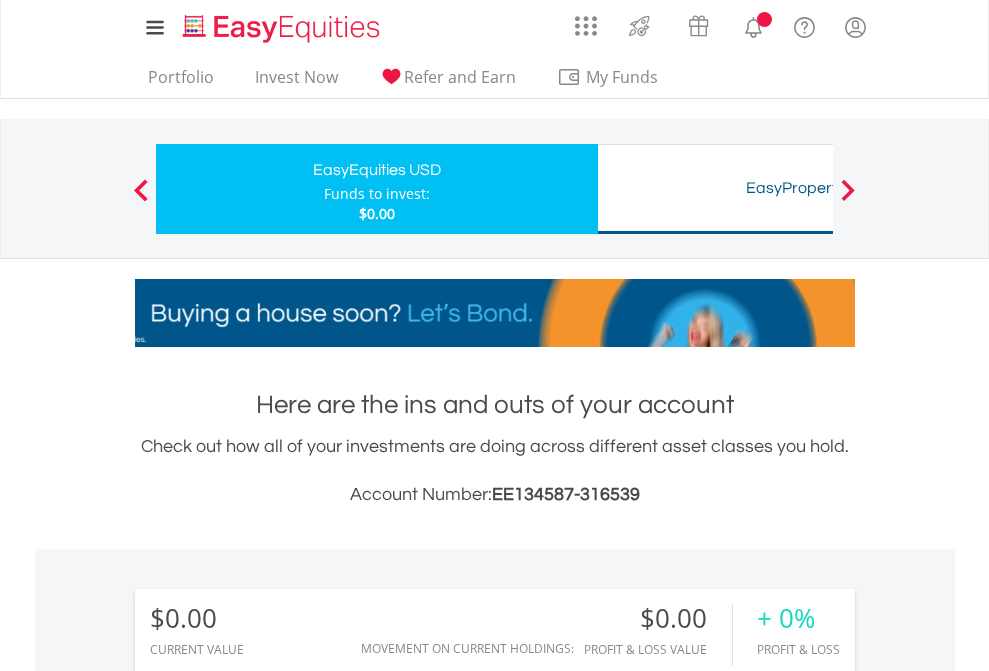 scroll, scrollTop: 0, scrollLeft: 0, axis: both 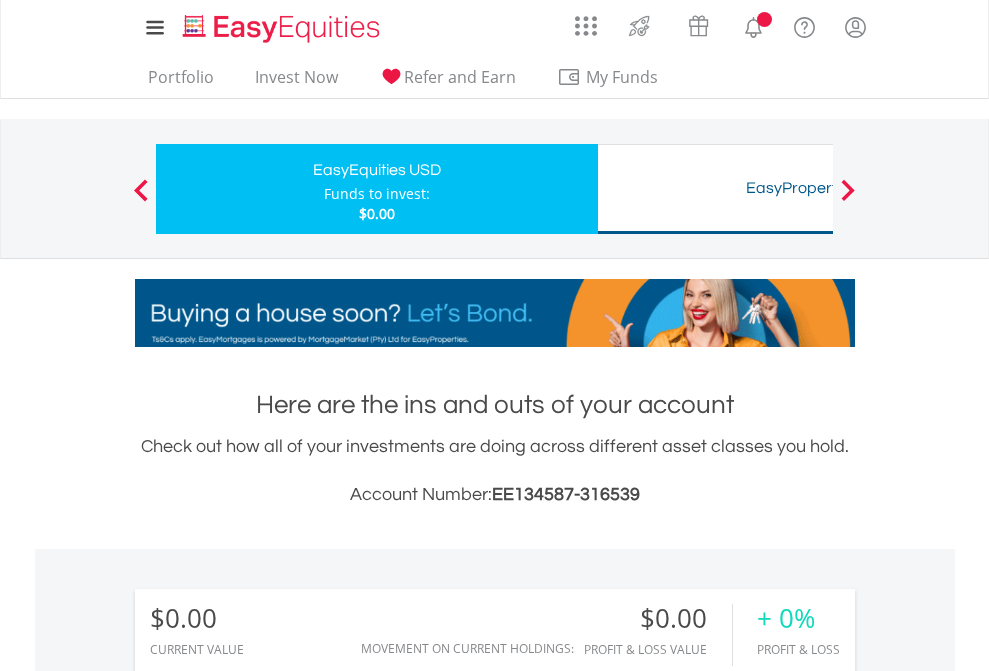 click on "All Holdings" at bounding box center (268, 1442) 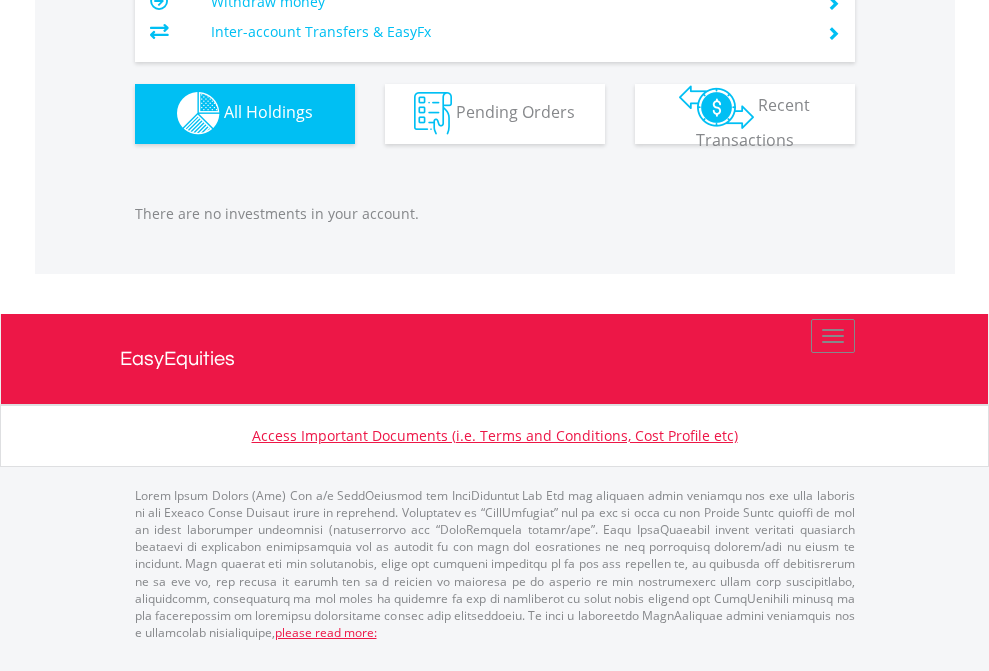 scroll, scrollTop: 1980, scrollLeft: 0, axis: vertical 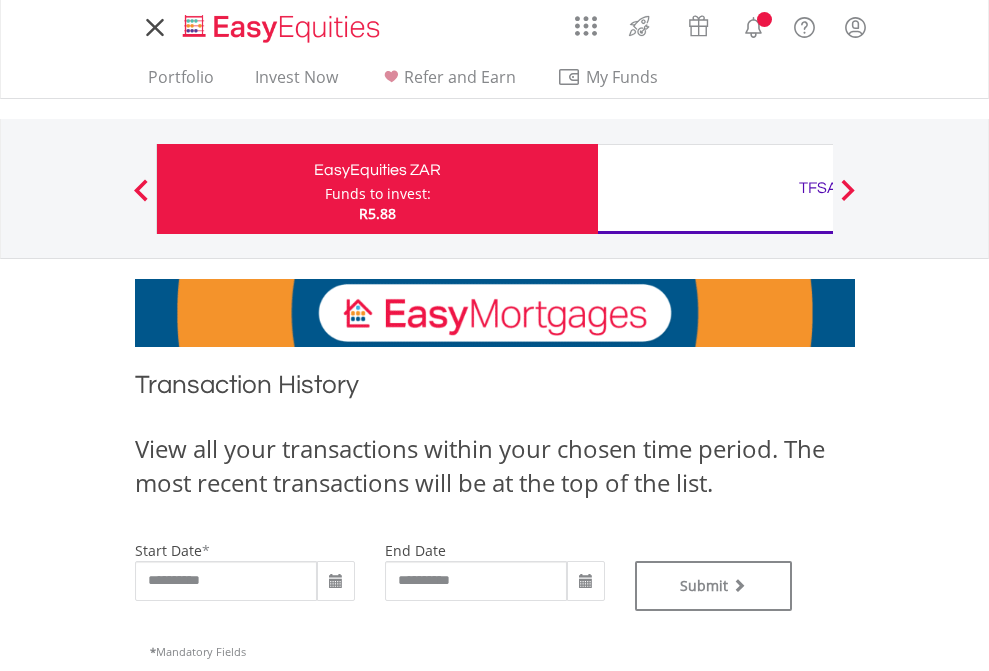 type on "**********" 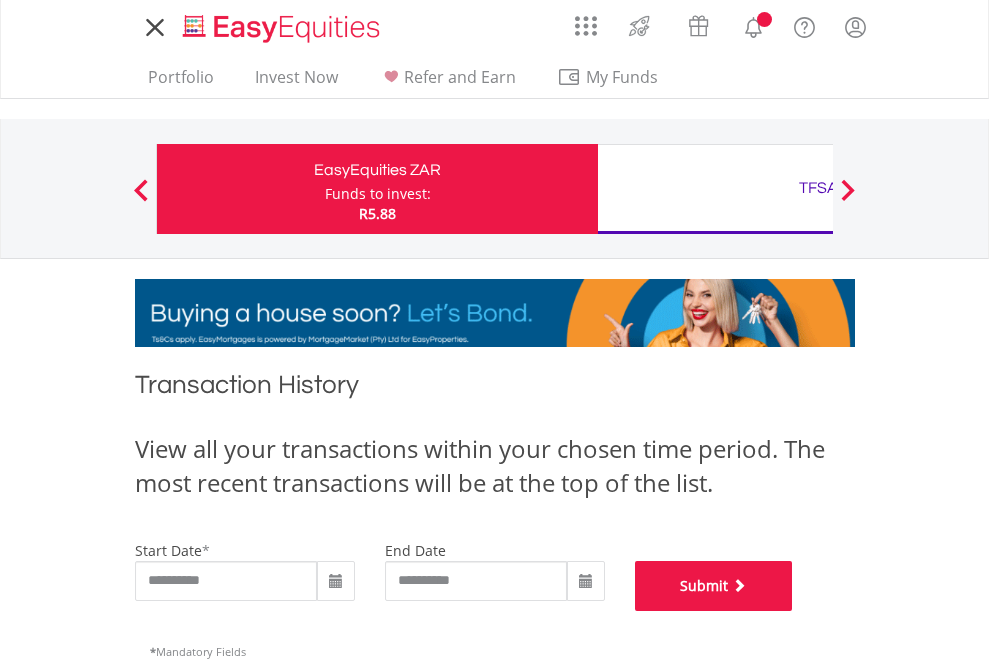 click on "Submit" at bounding box center (714, 586) 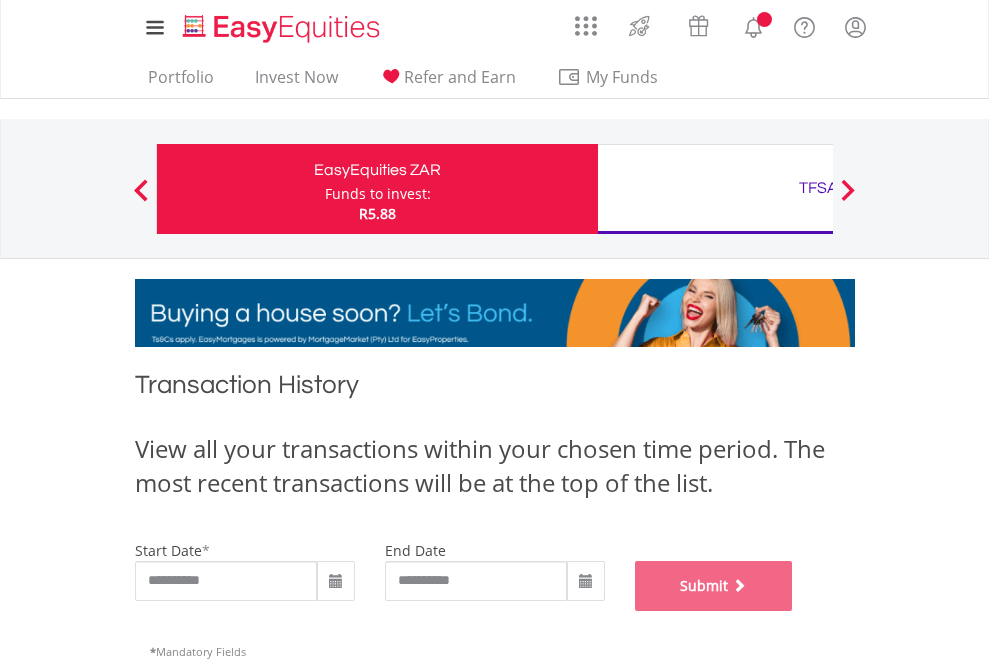scroll, scrollTop: 811, scrollLeft: 0, axis: vertical 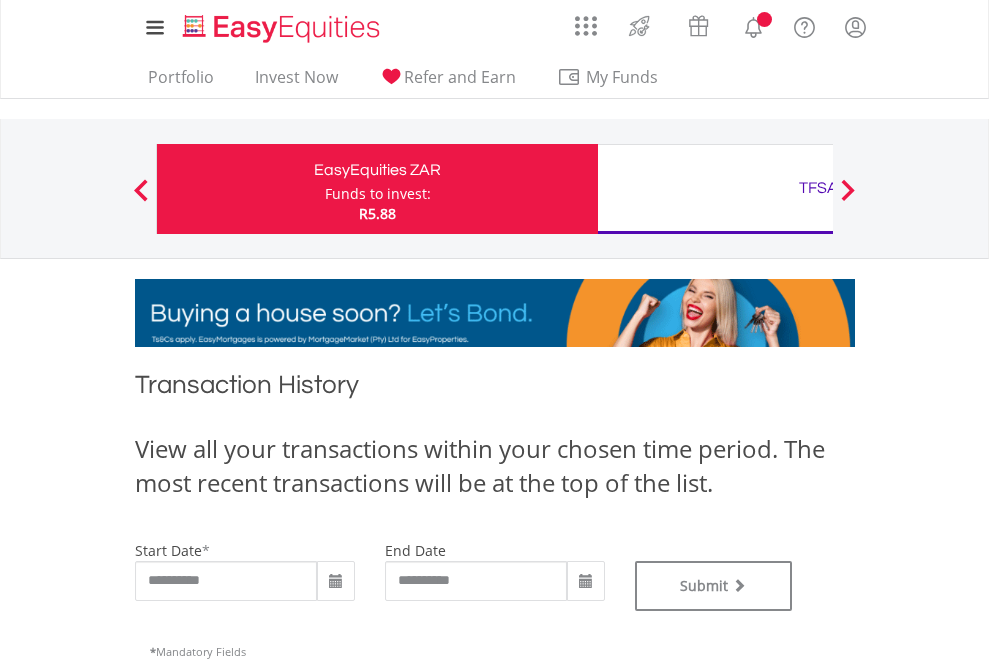 click on "TFSA" at bounding box center [818, 188] 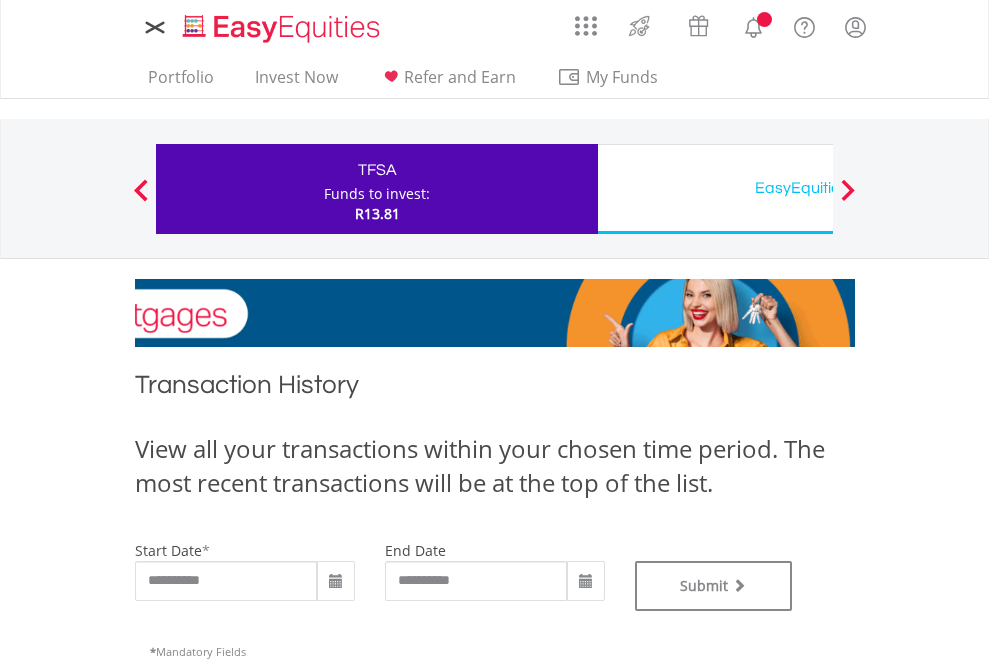scroll, scrollTop: 0, scrollLeft: 0, axis: both 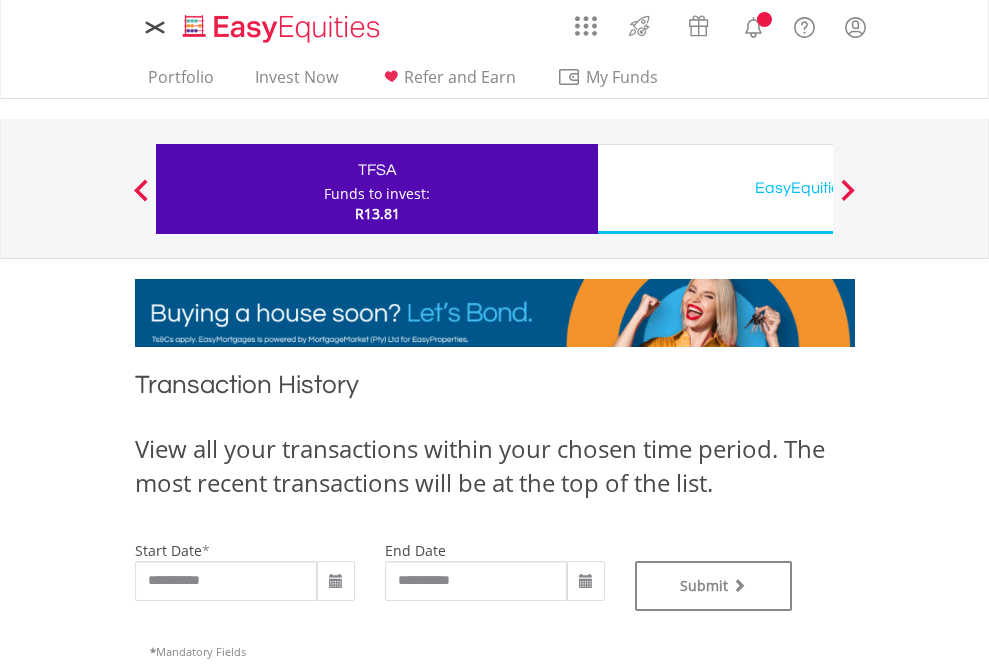 type on "**********" 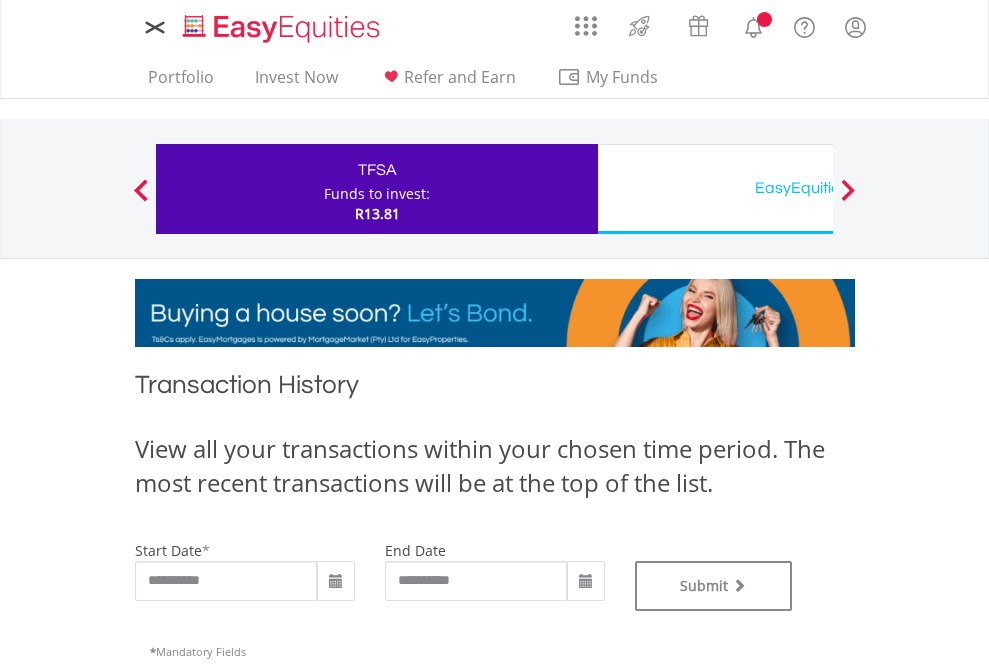 type on "**********" 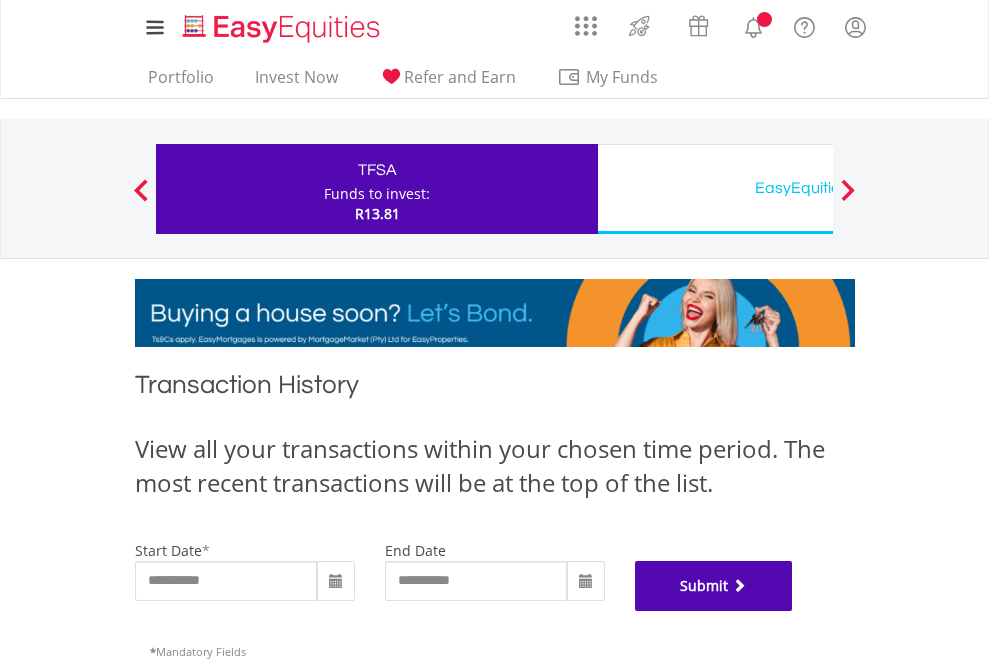 click on "Submit" at bounding box center (714, 586) 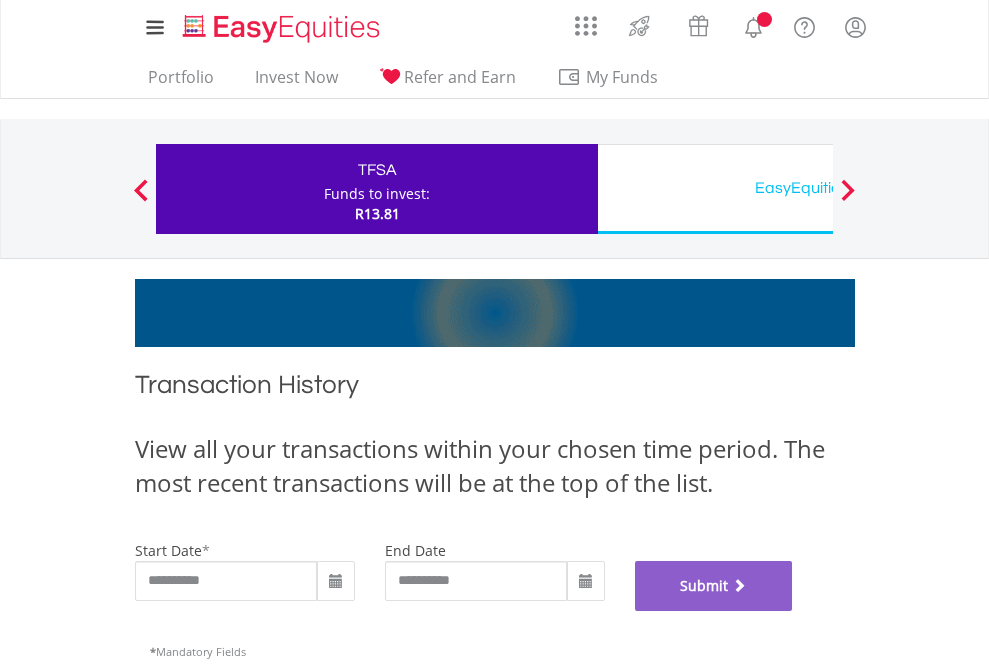 scroll, scrollTop: 811, scrollLeft: 0, axis: vertical 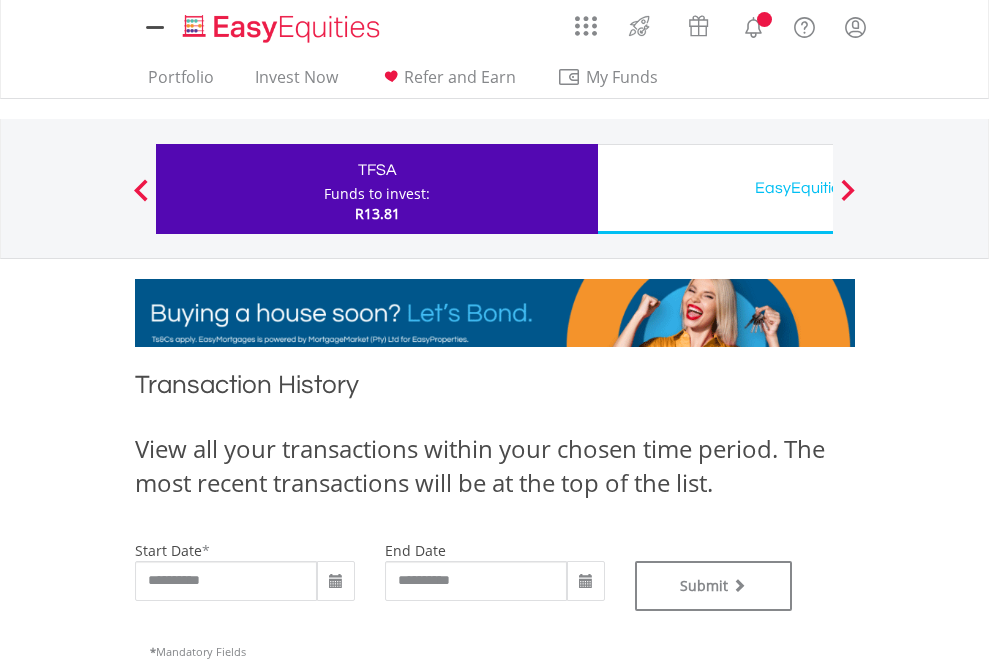 click on "EasyEquities USD" at bounding box center (818, 188) 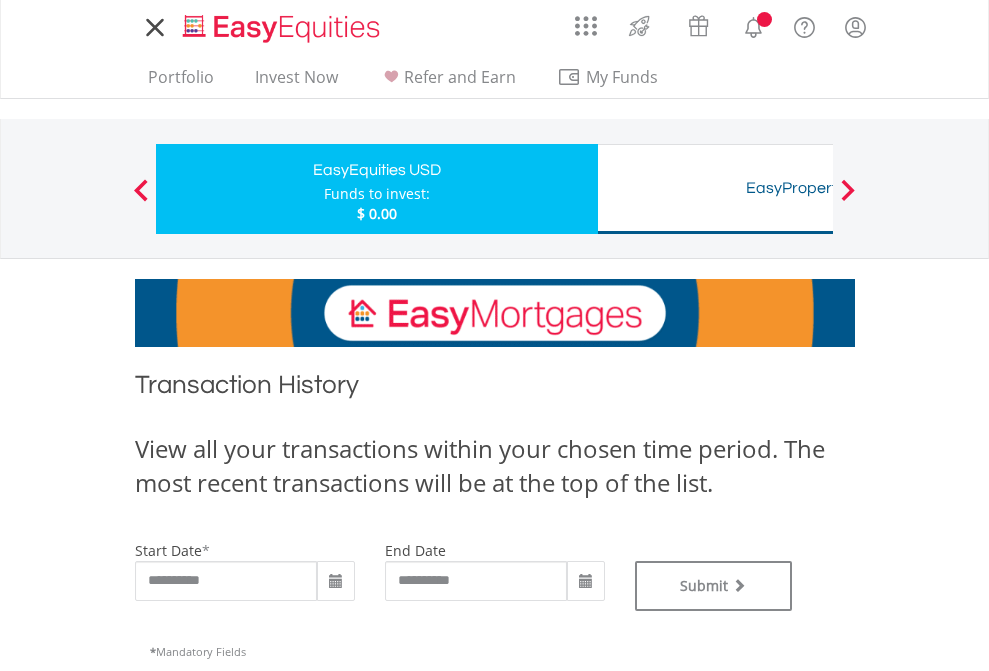 scroll, scrollTop: 0, scrollLeft: 0, axis: both 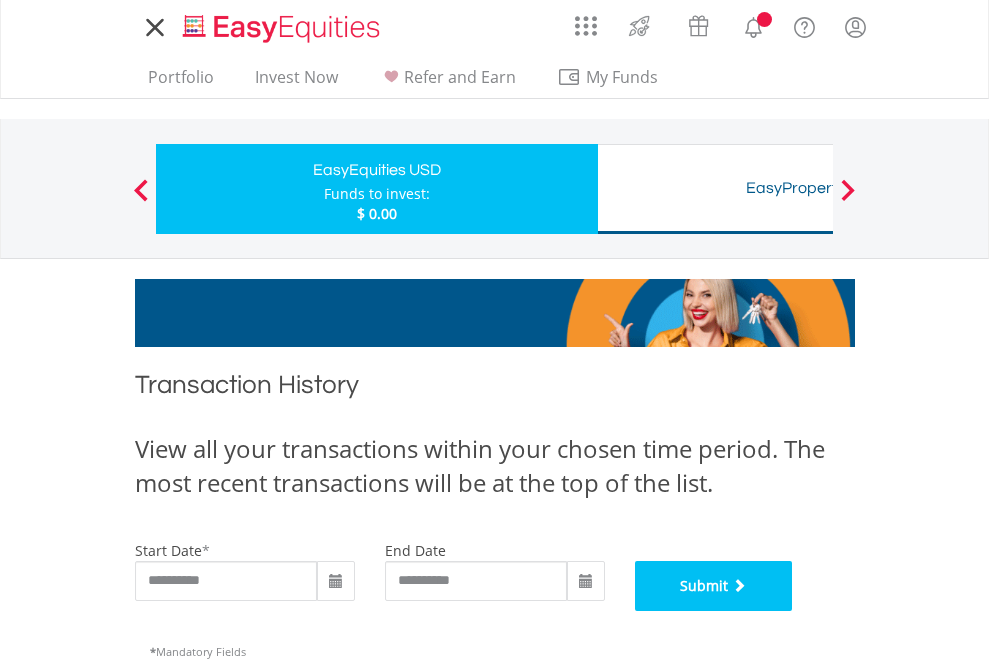click on "Submit" at bounding box center (714, 586) 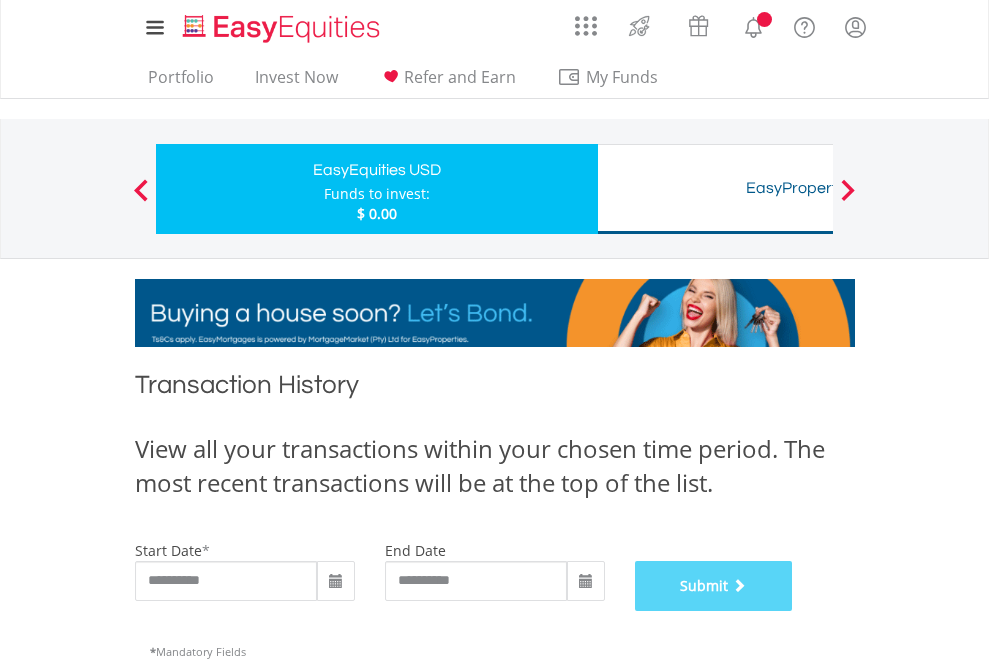 scroll, scrollTop: 811, scrollLeft: 0, axis: vertical 